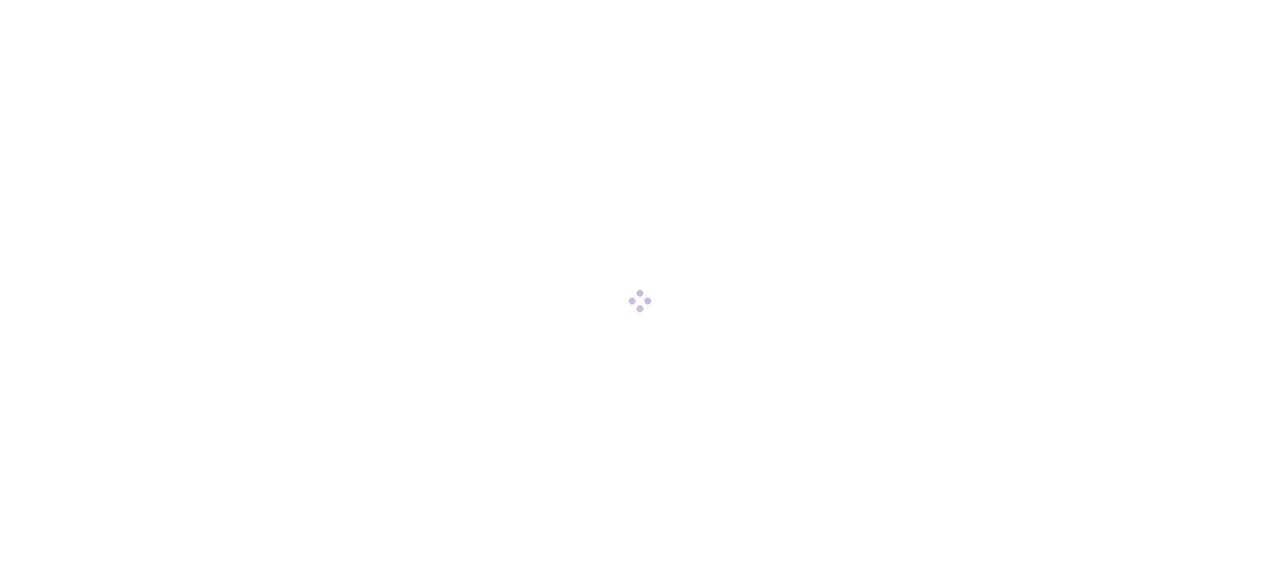 scroll, scrollTop: 0, scrollLeft: 0, axis: both 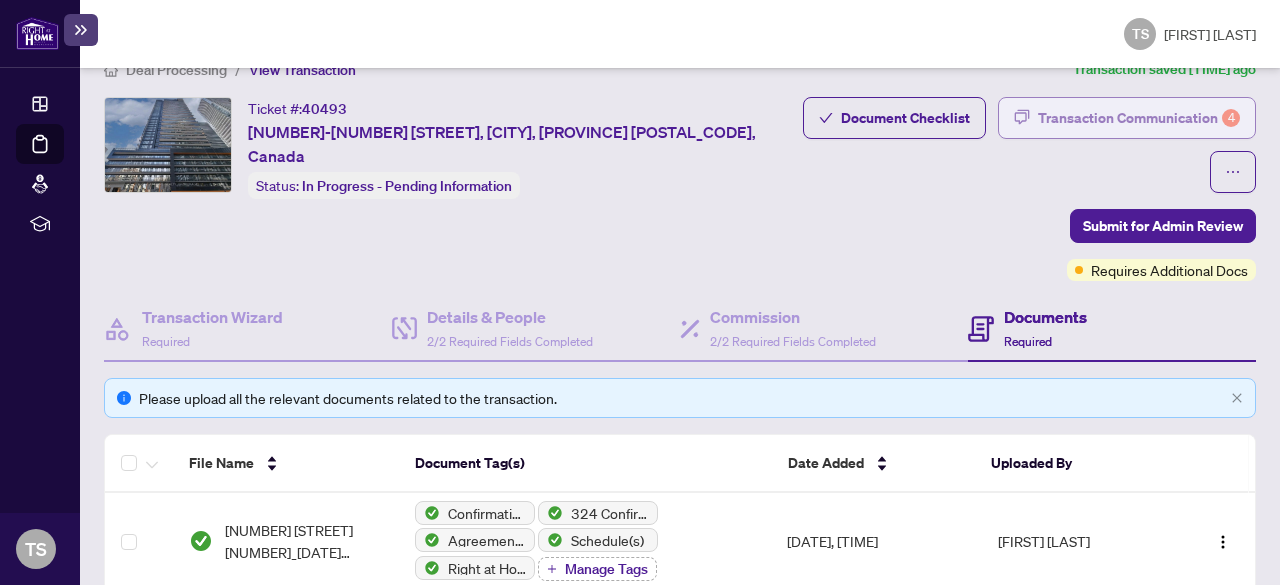 click on "Transaction Communication 4" at bounding box center [1139, 118] 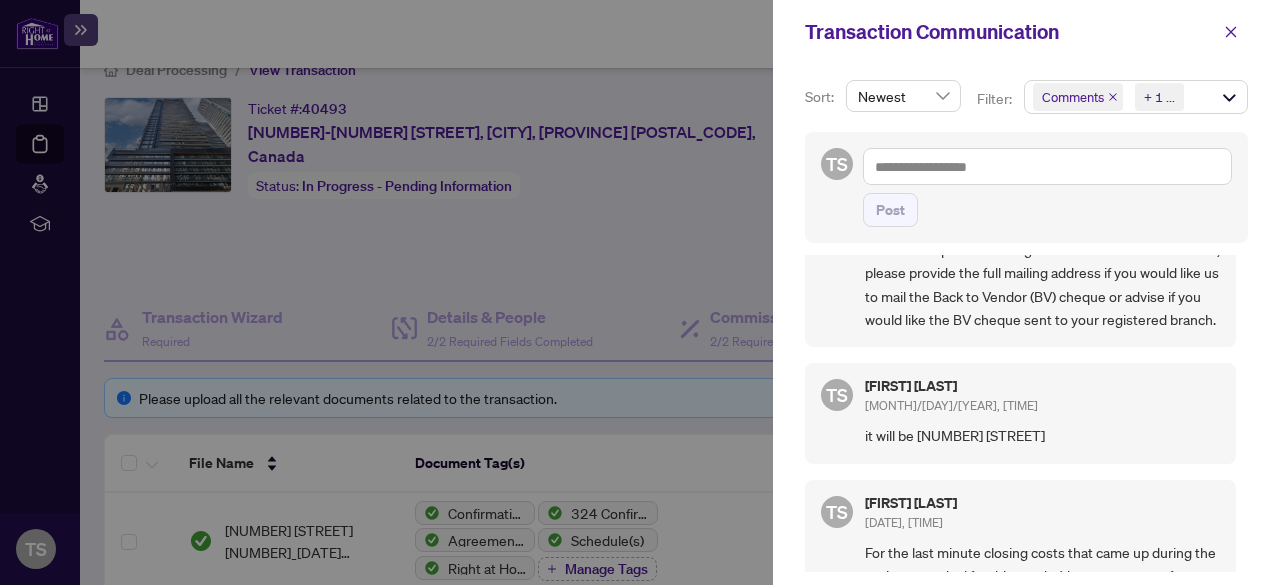 scroll, scrollTop: 32, scrollLeft: 0, axis: vertical 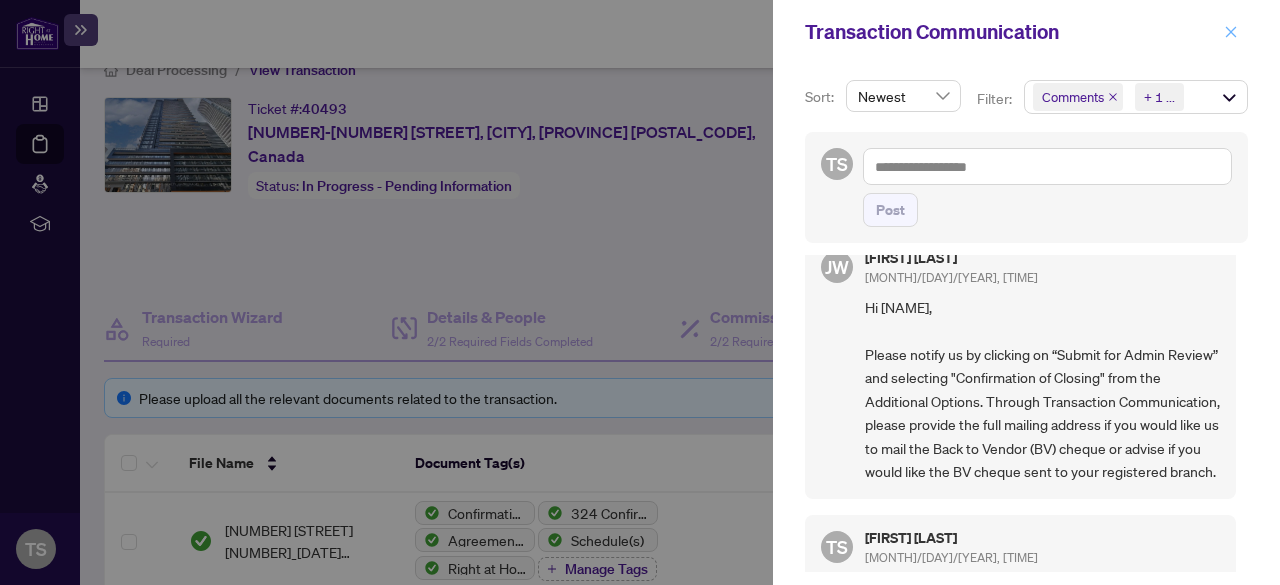 click at bounding box center (1231, 32) 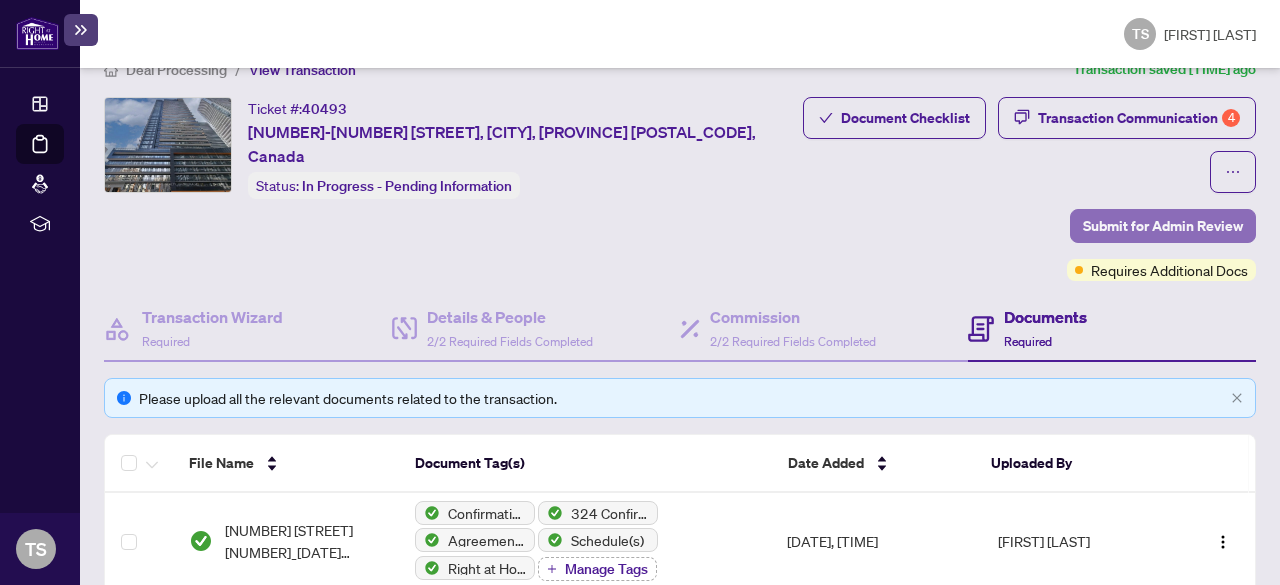 click on "Submit for Admin Review" at bounding box center [1163, 226] 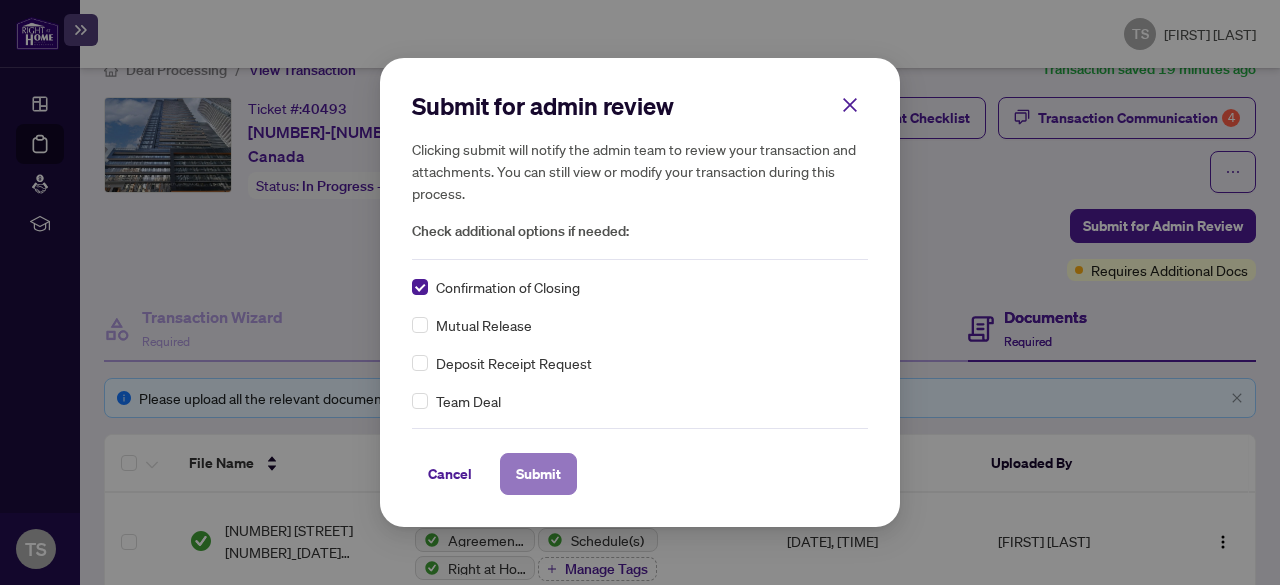 click on "Submit" at bounding box center (538, 474) 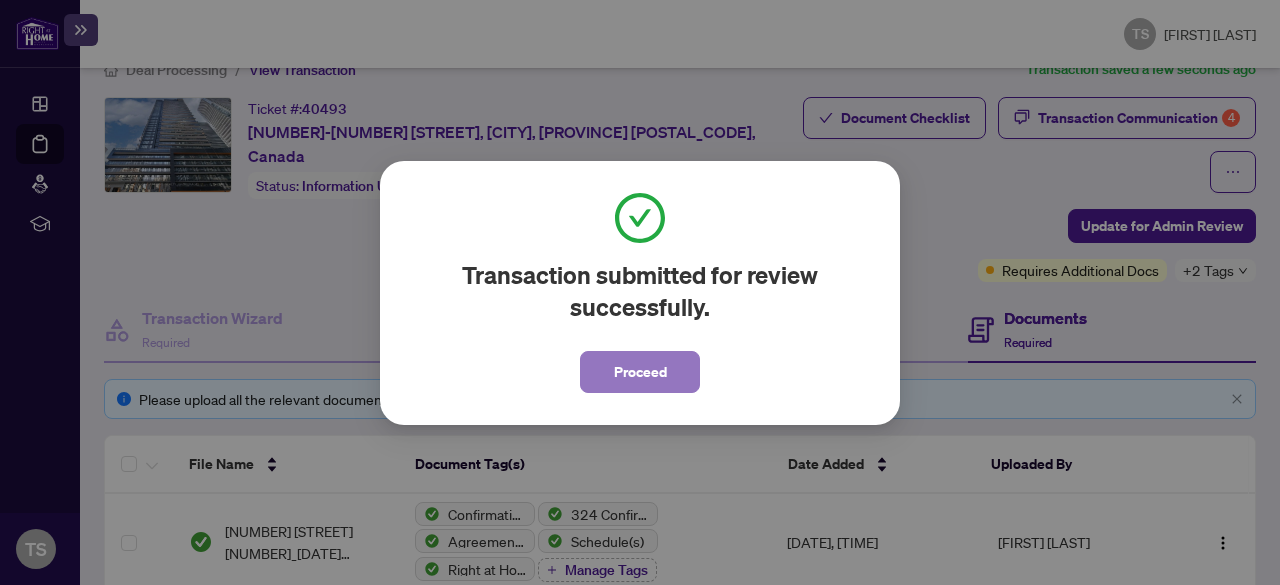 click on "Proceed" at bounding box center (640, 372) 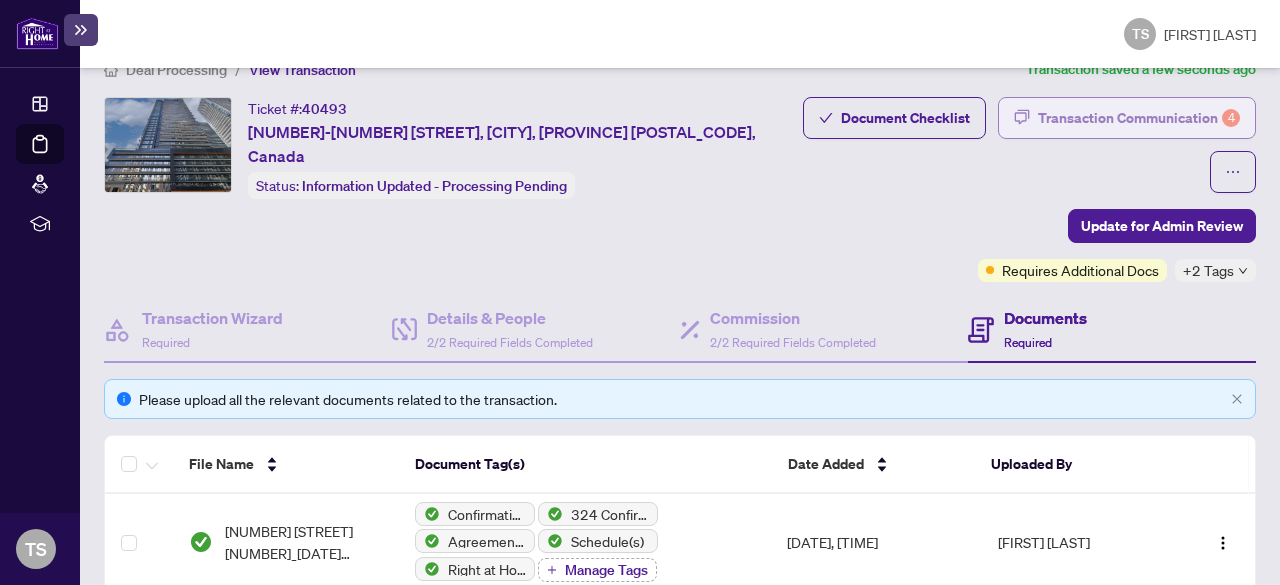 click on "Transaction Communication 4" at bounding box center (1139, 118) 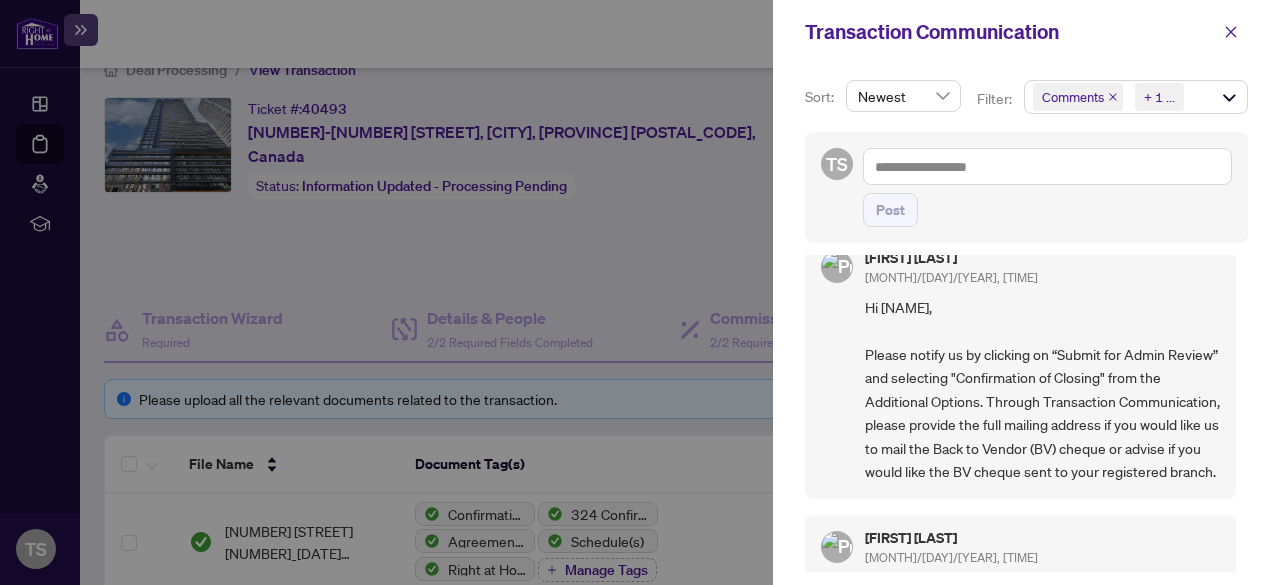 scroll, scrollTop: 0, scrollLeft: 0, axis: both 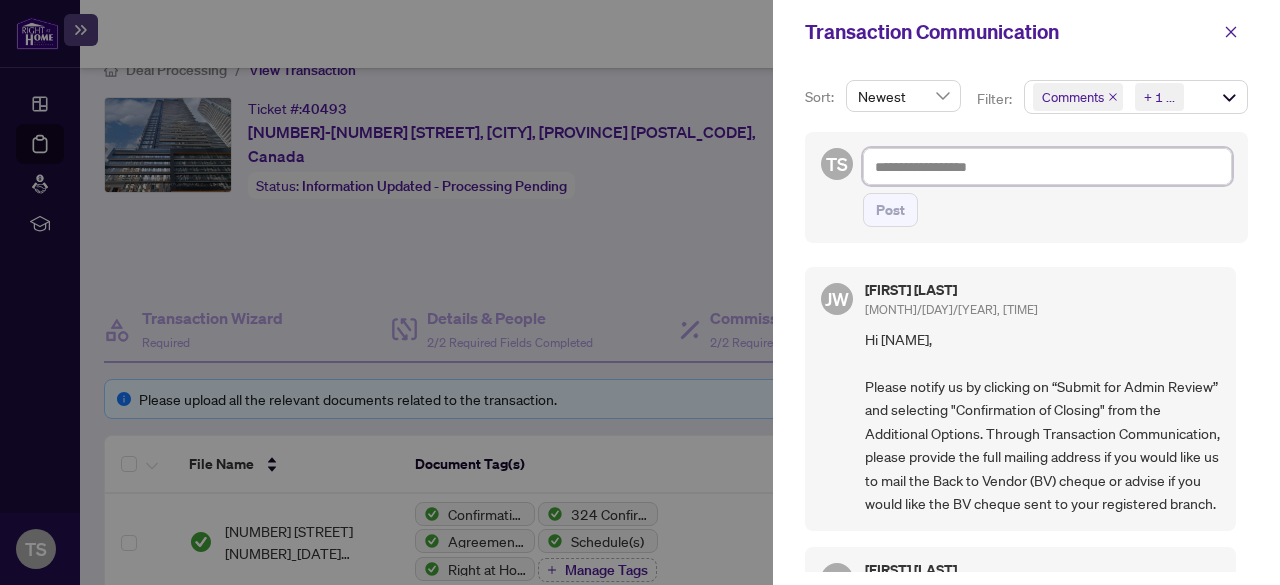click at bounding box center [1047, 166] 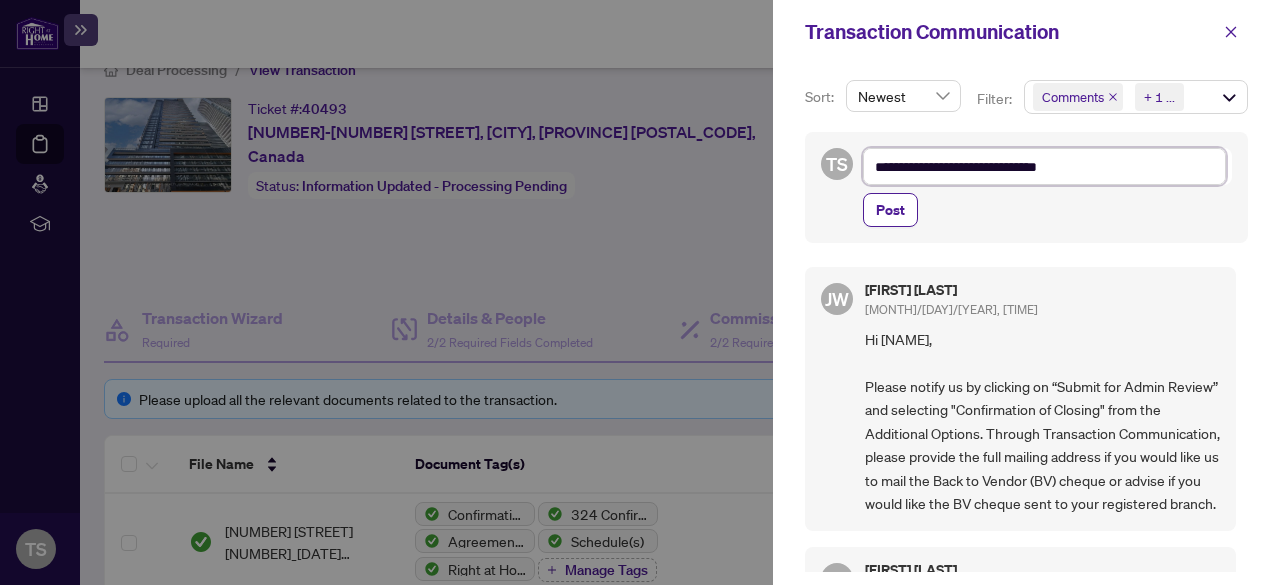 click on "**********" at bounding box center (1044, 166) 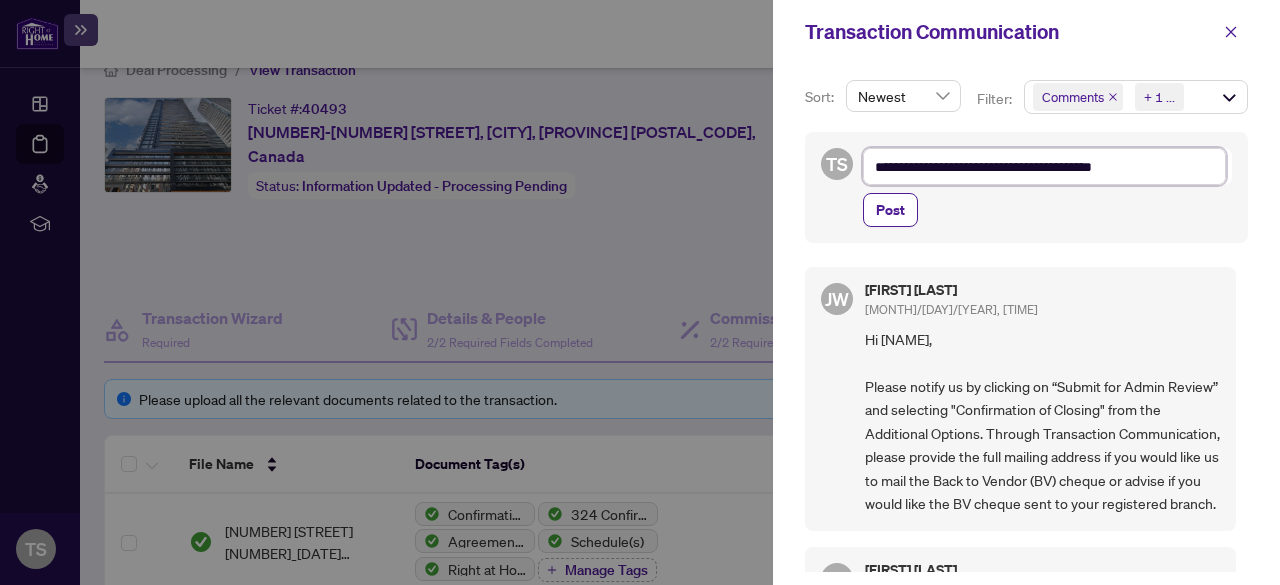 click on "**********" at bounding box center (1044, 166) 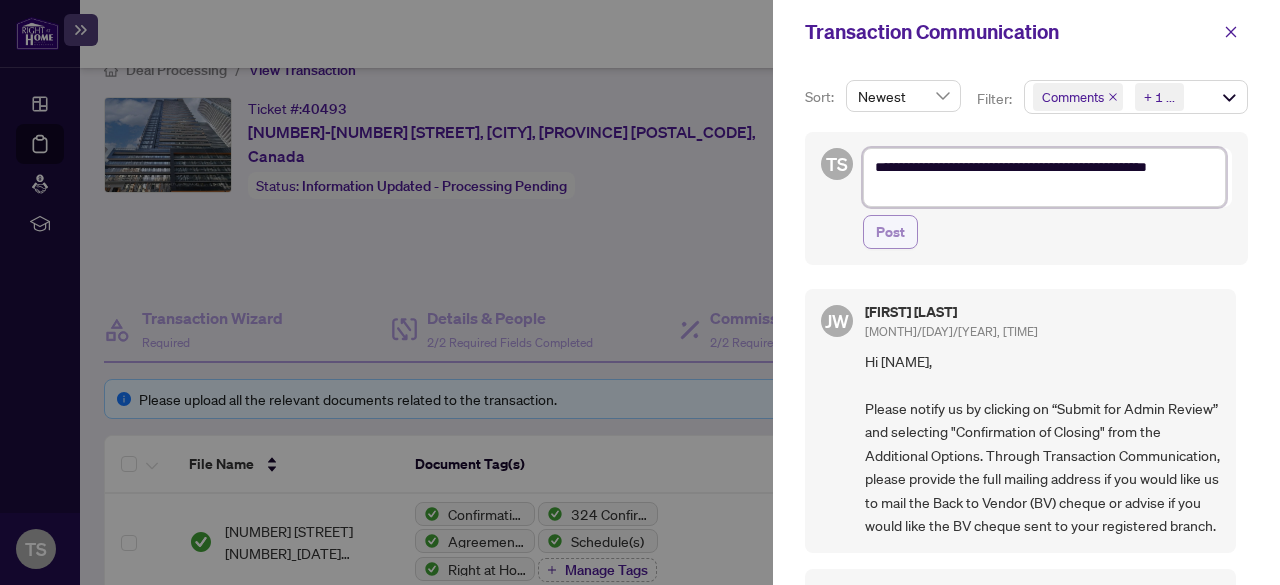 type on "**********" 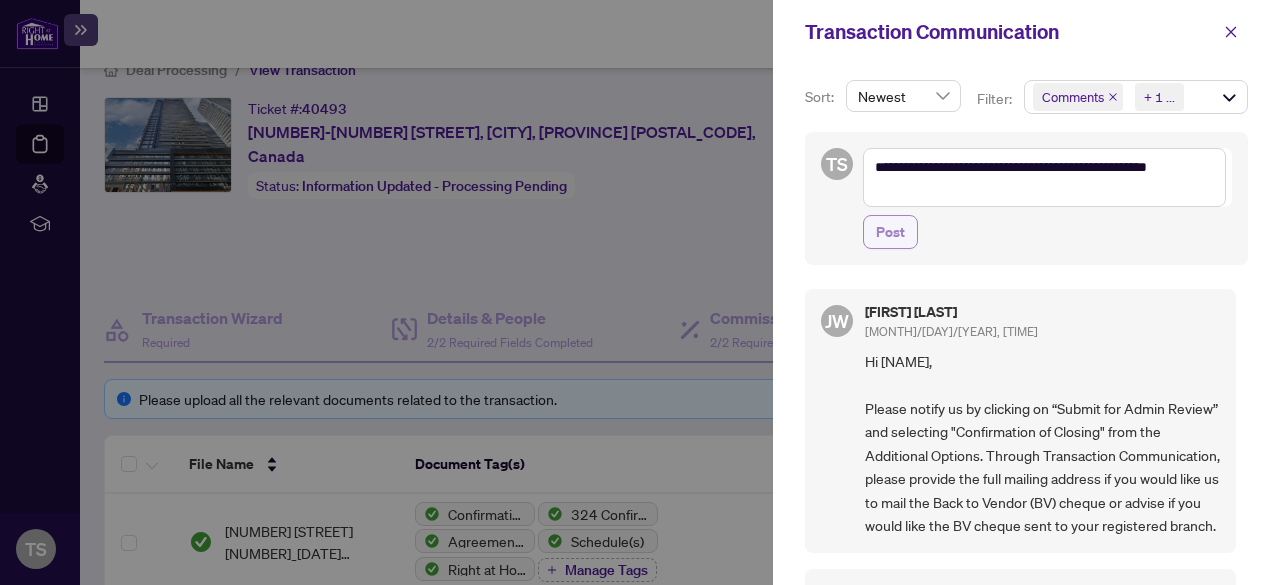click on "Post" at bounding box center [890, 232] 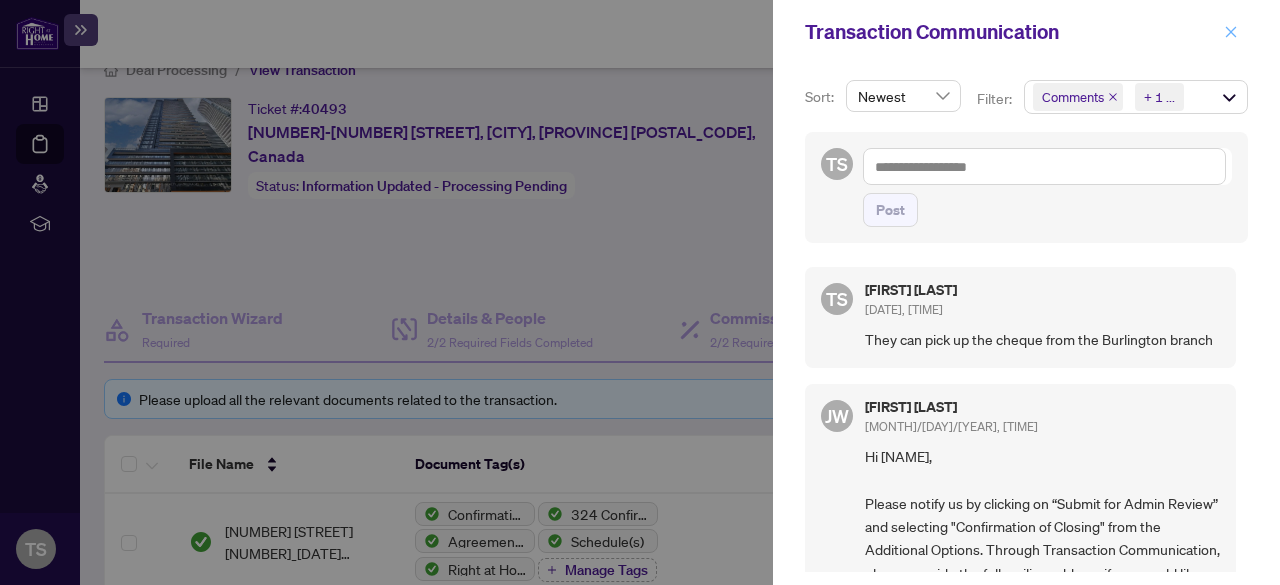 click at bounding box center (1231, 32) 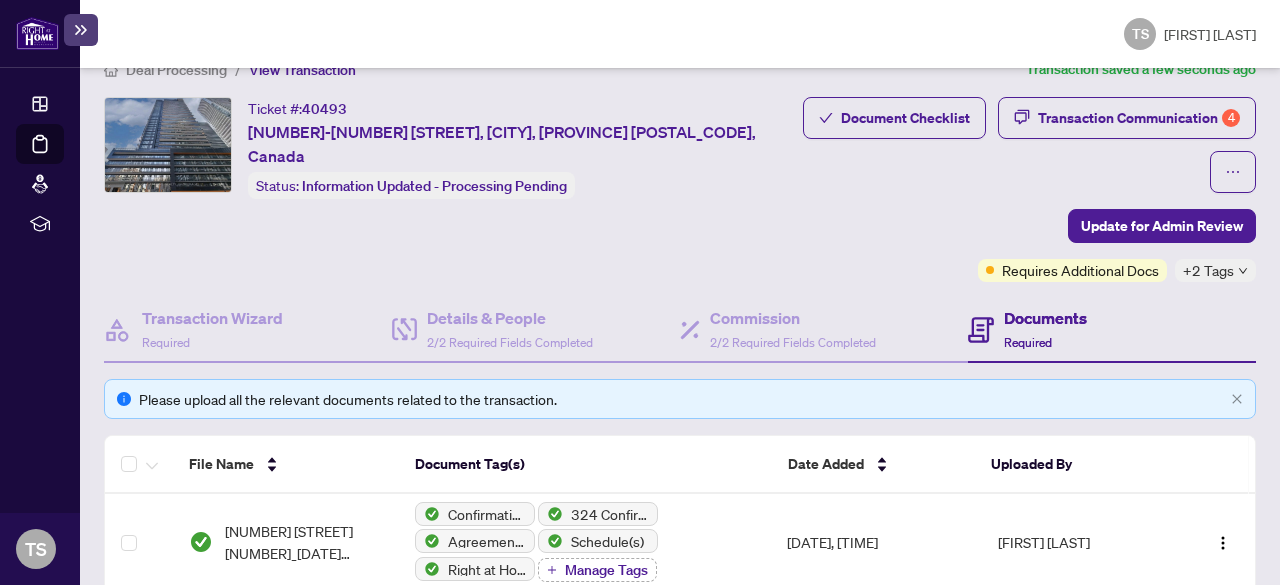 click on "Deal Processing" at bounding box center [176, 70] 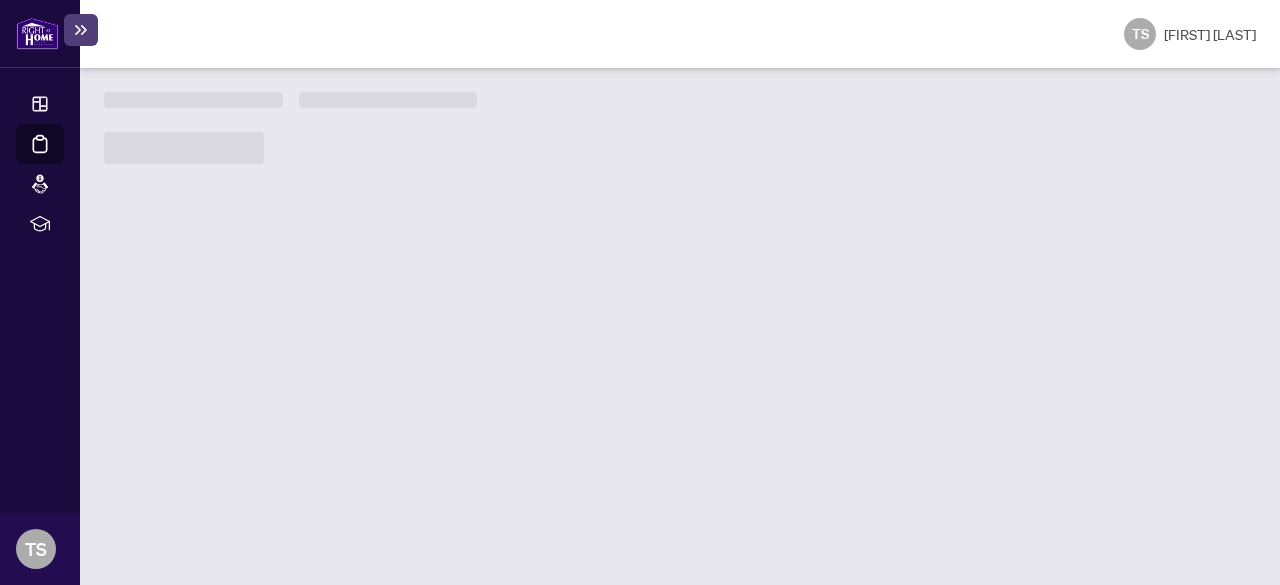 scroll, scrollTop: 0, scrollLeft: 0, axis: both 